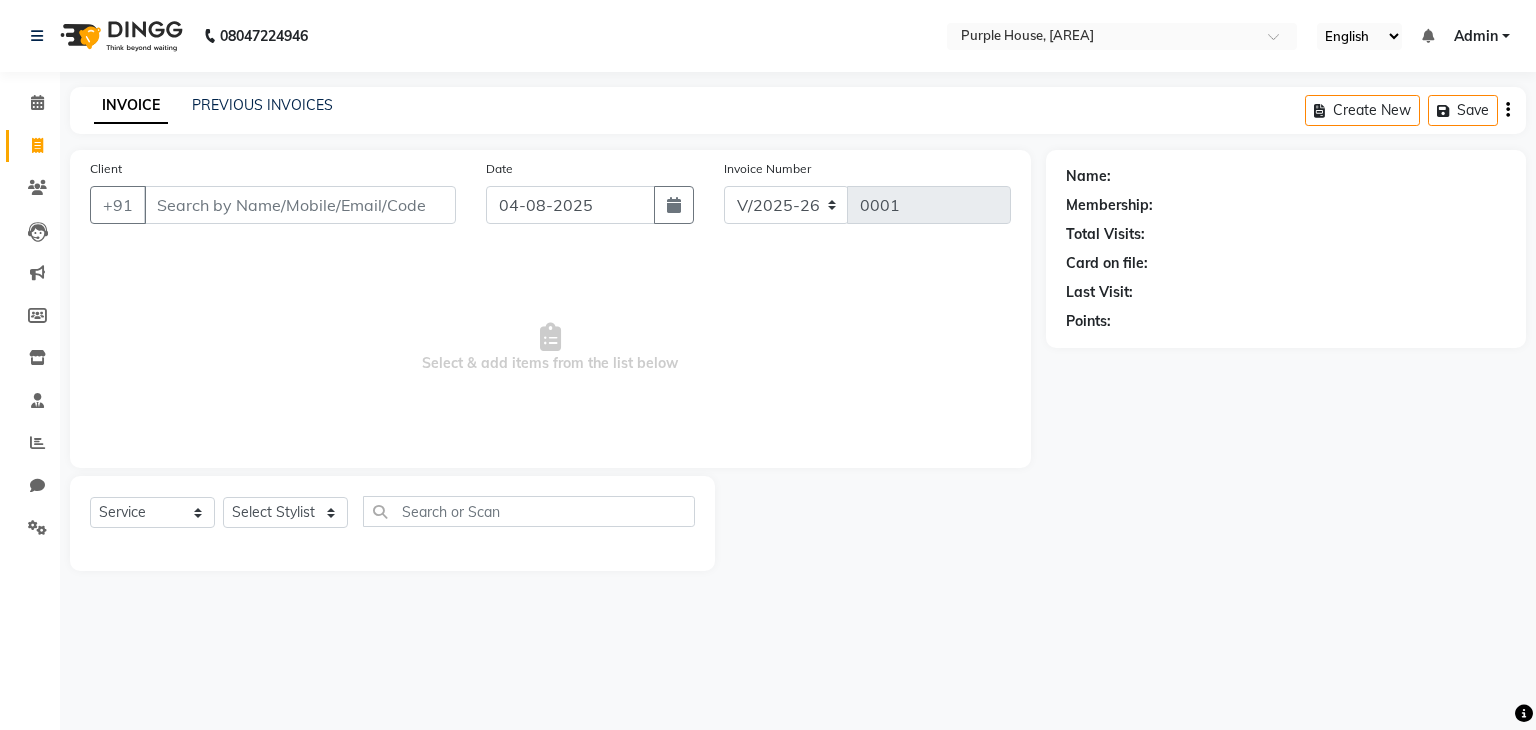 select on "8715" 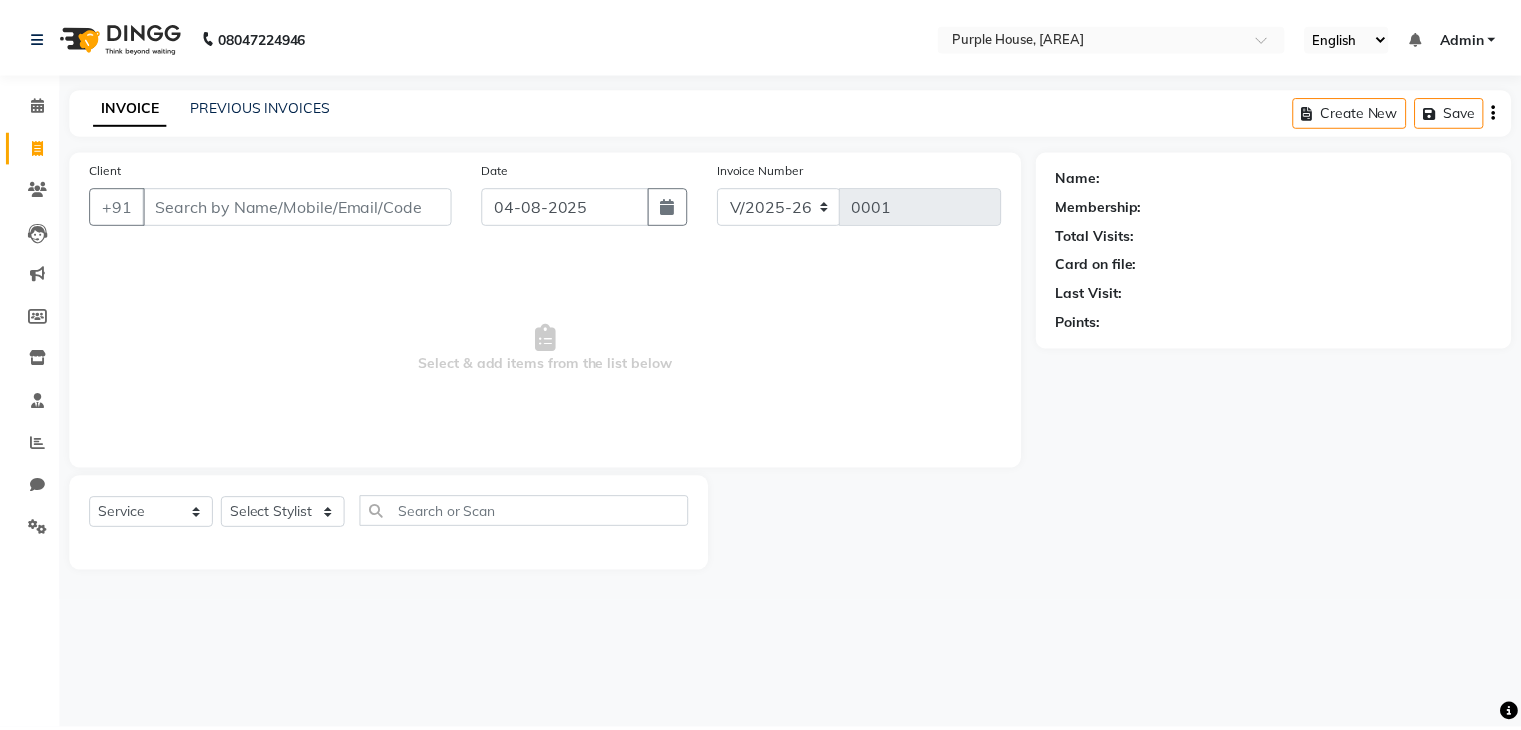 scroll, scrollTop: 0, scrollLeft: 0, axis: both 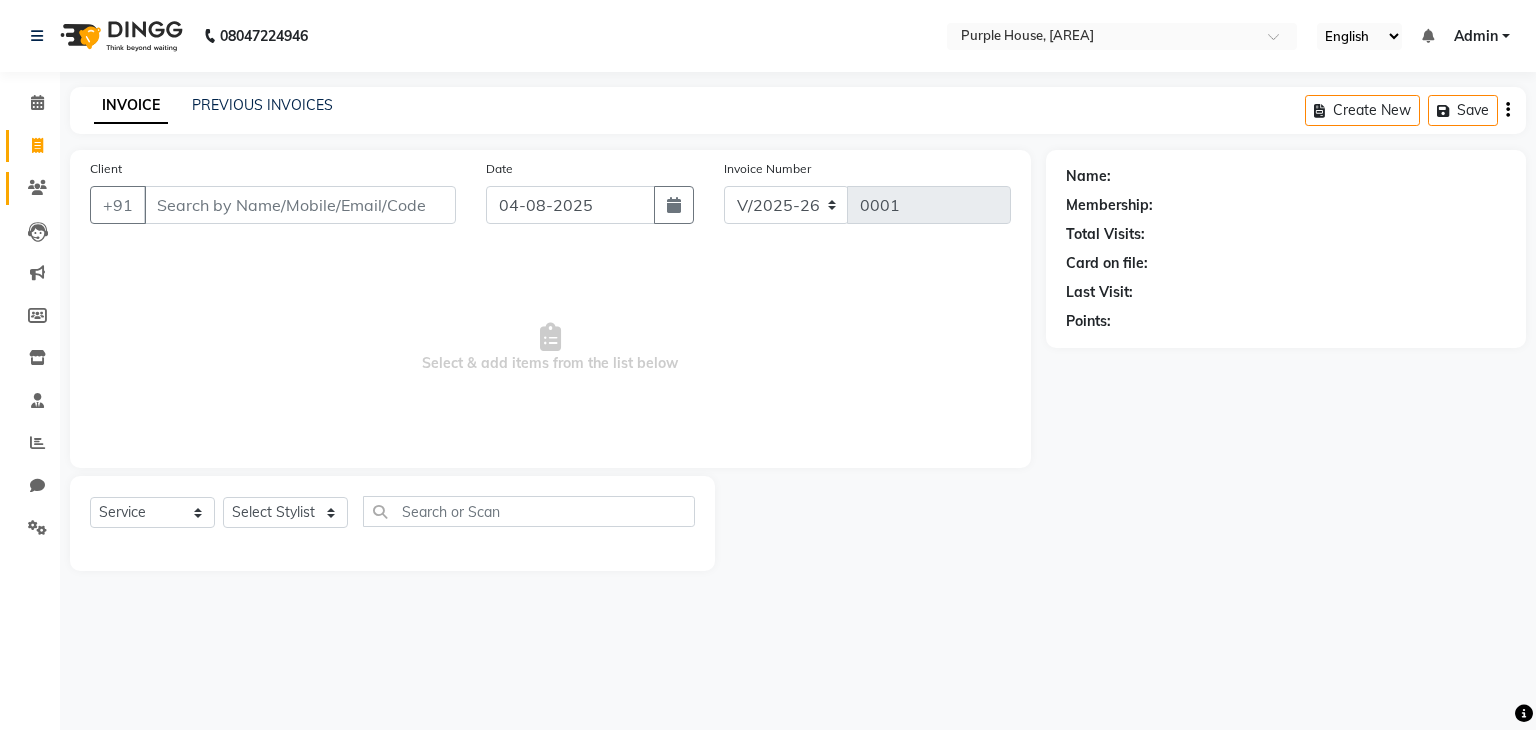 click on "Clients" 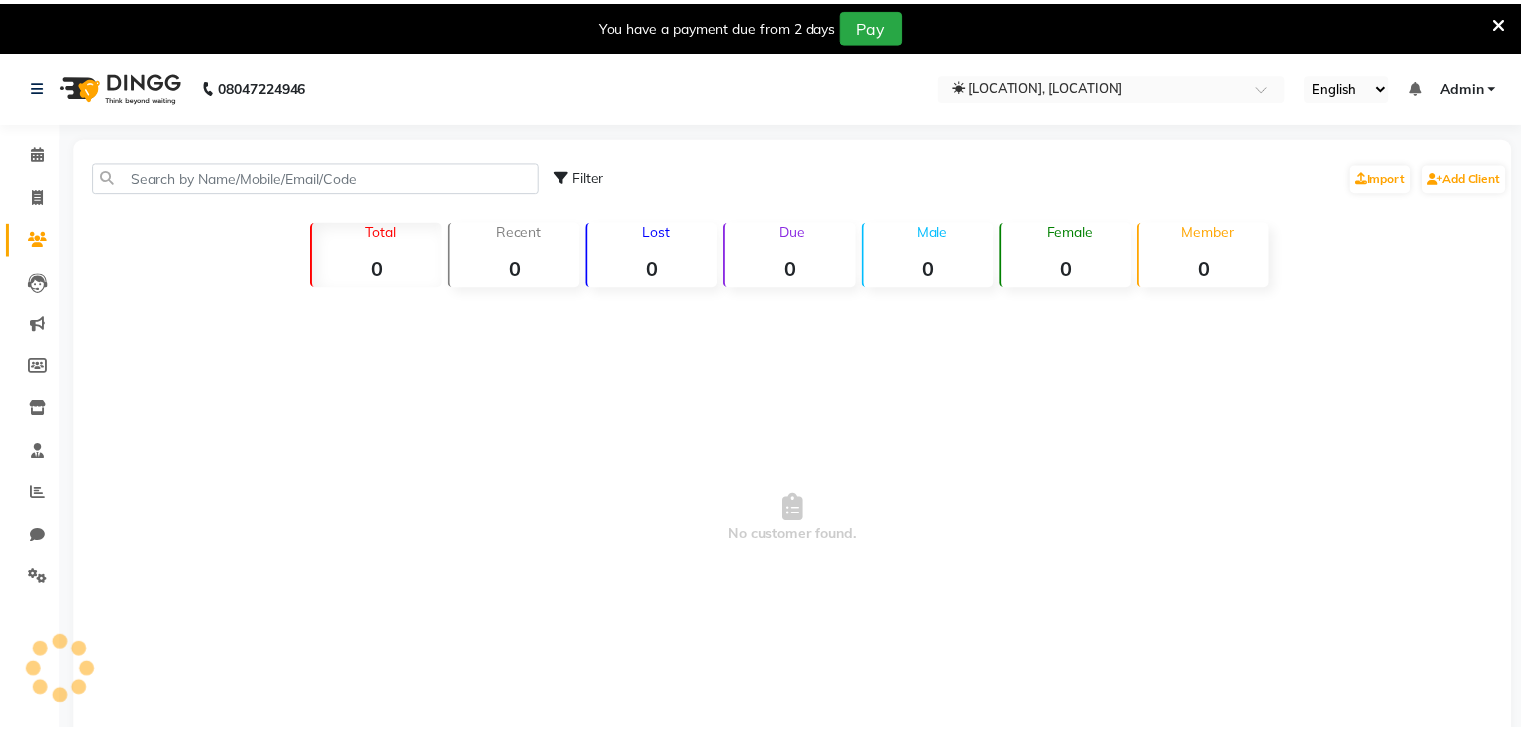 scroll, scrollTop: 0, scrollLeft: 0, axis: both 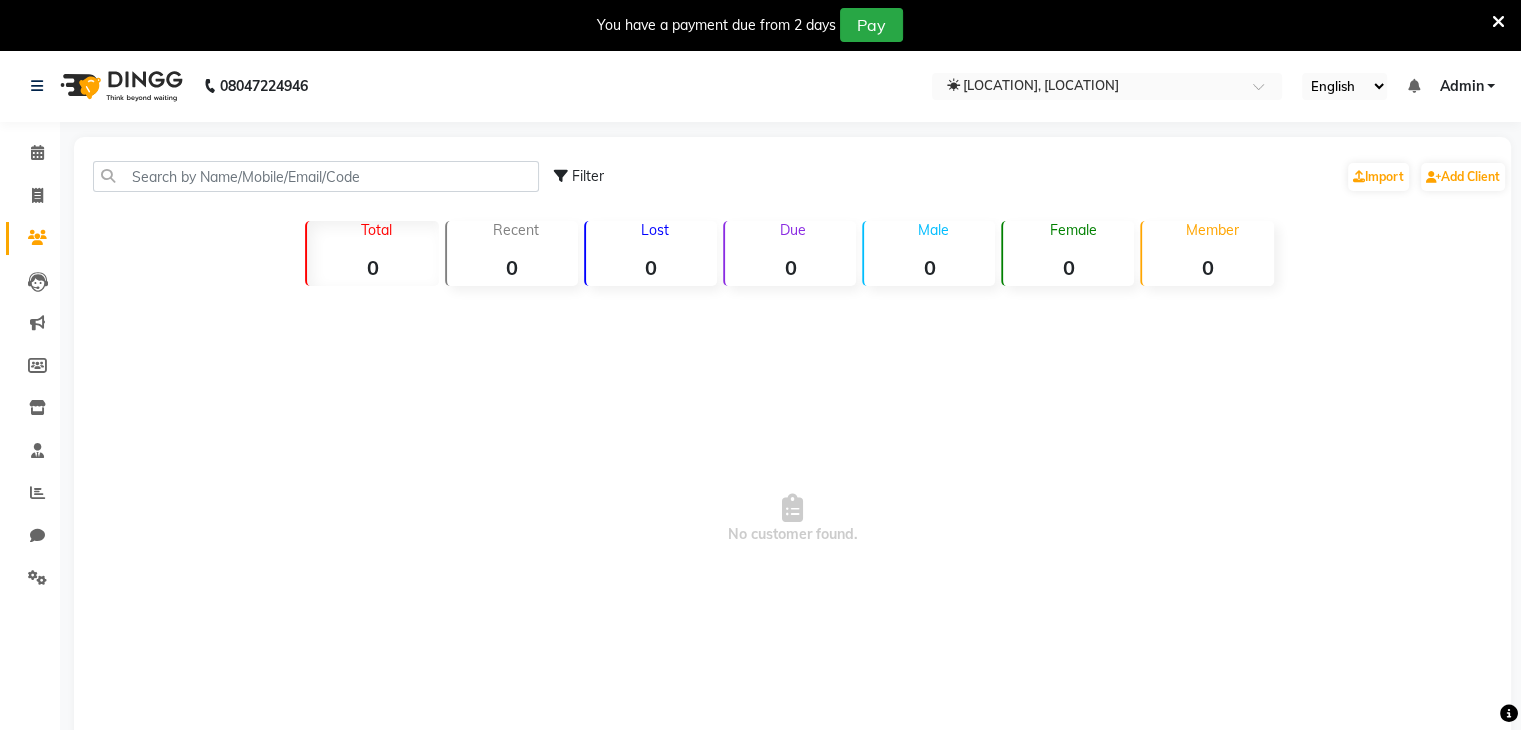 click at bounding box center (1498, 22) 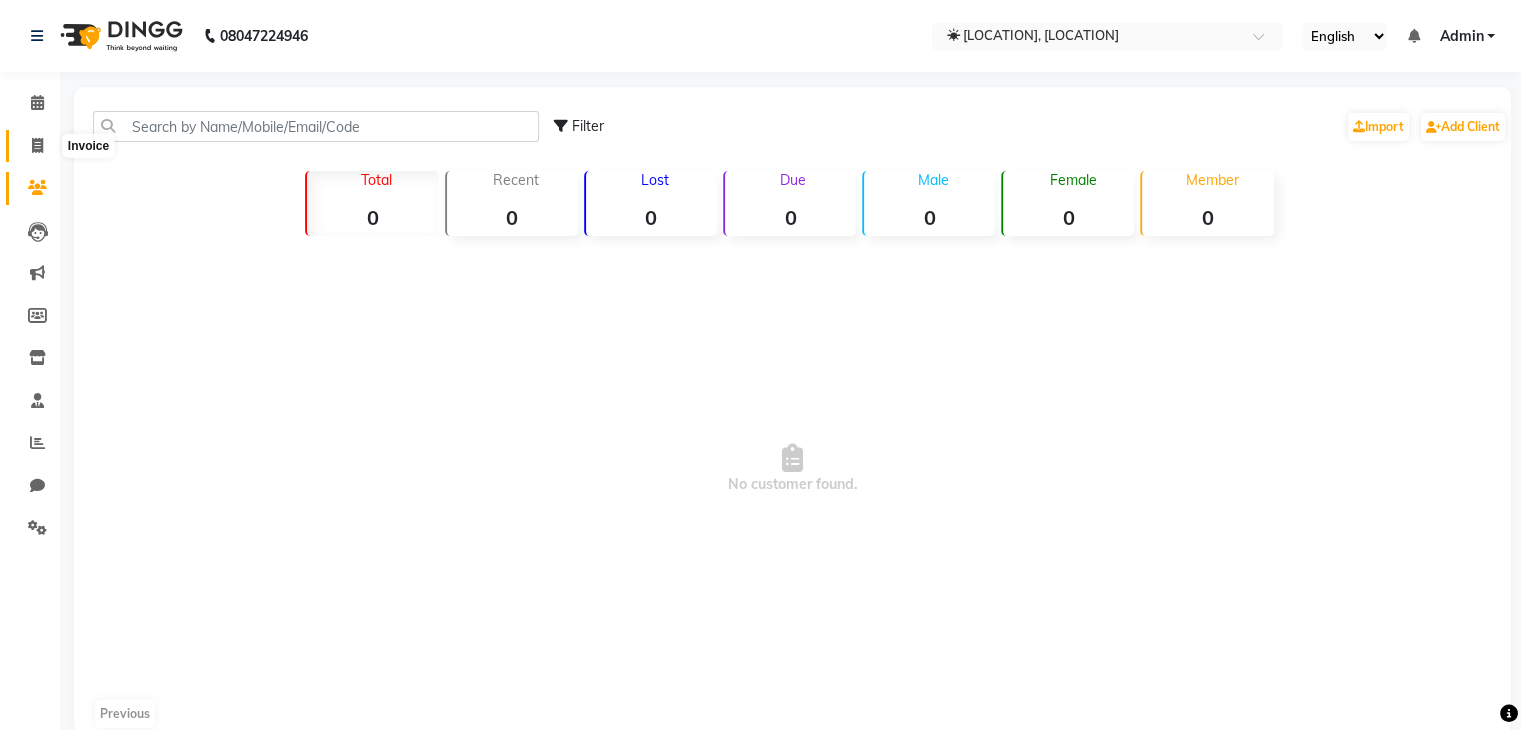 click 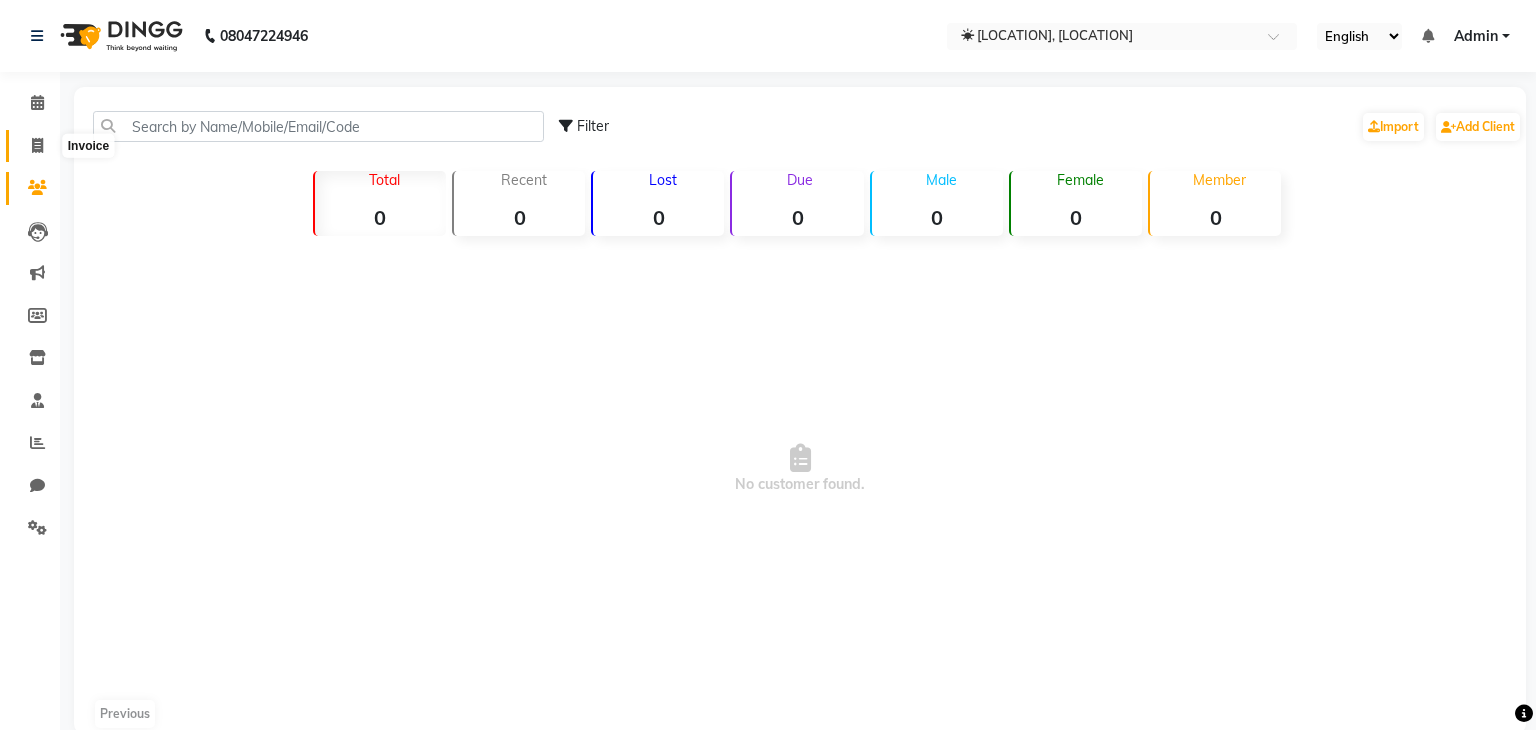 select on "service" 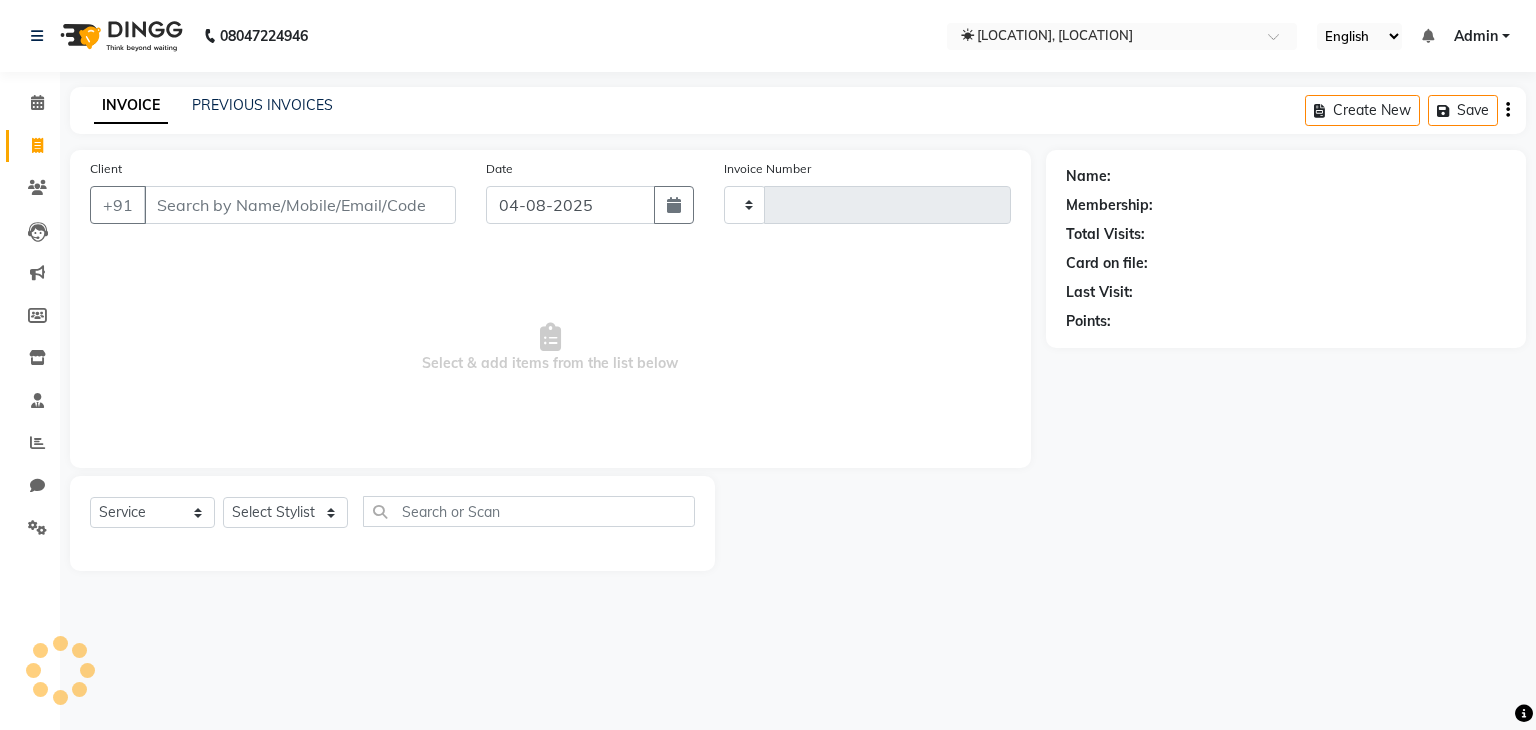 type on "0001" 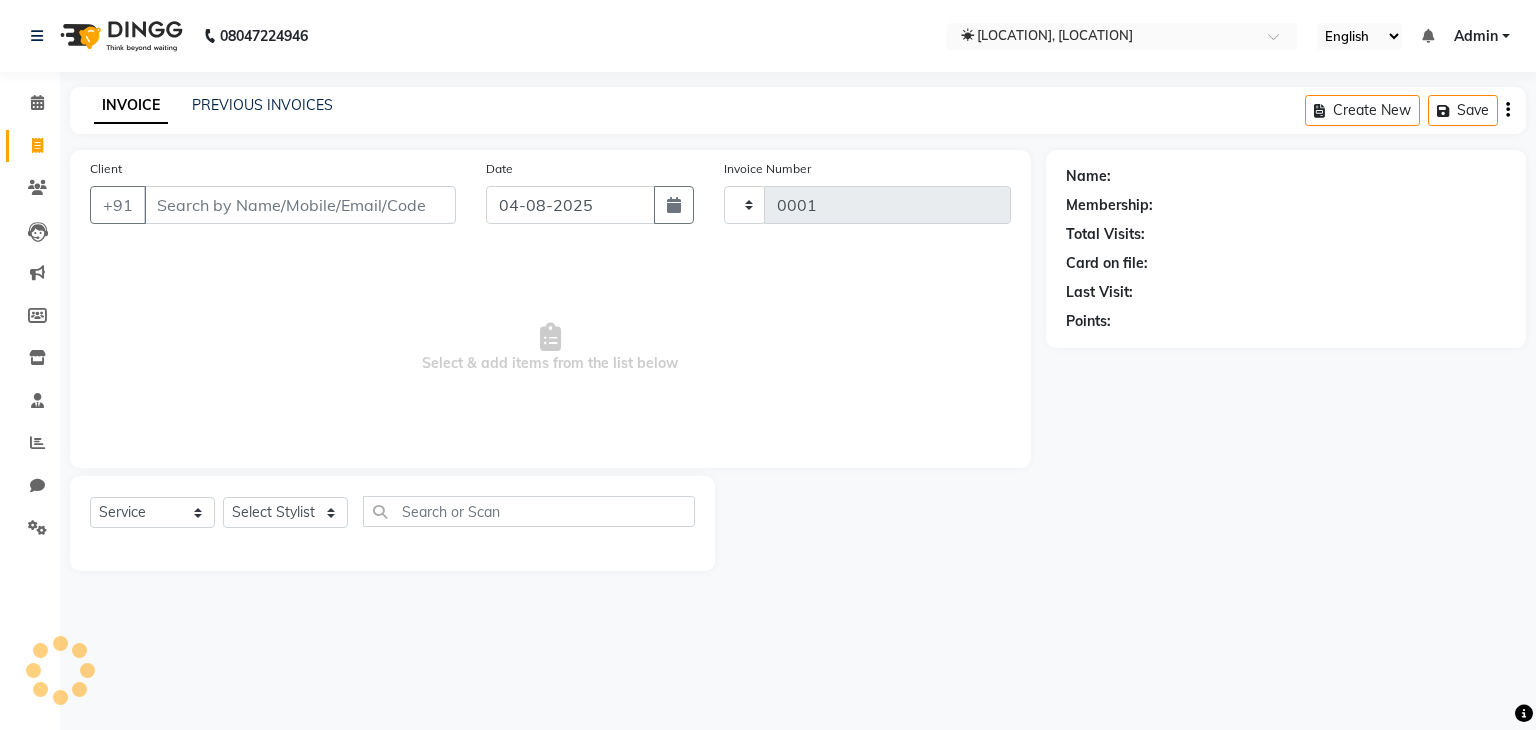 select on "8715" 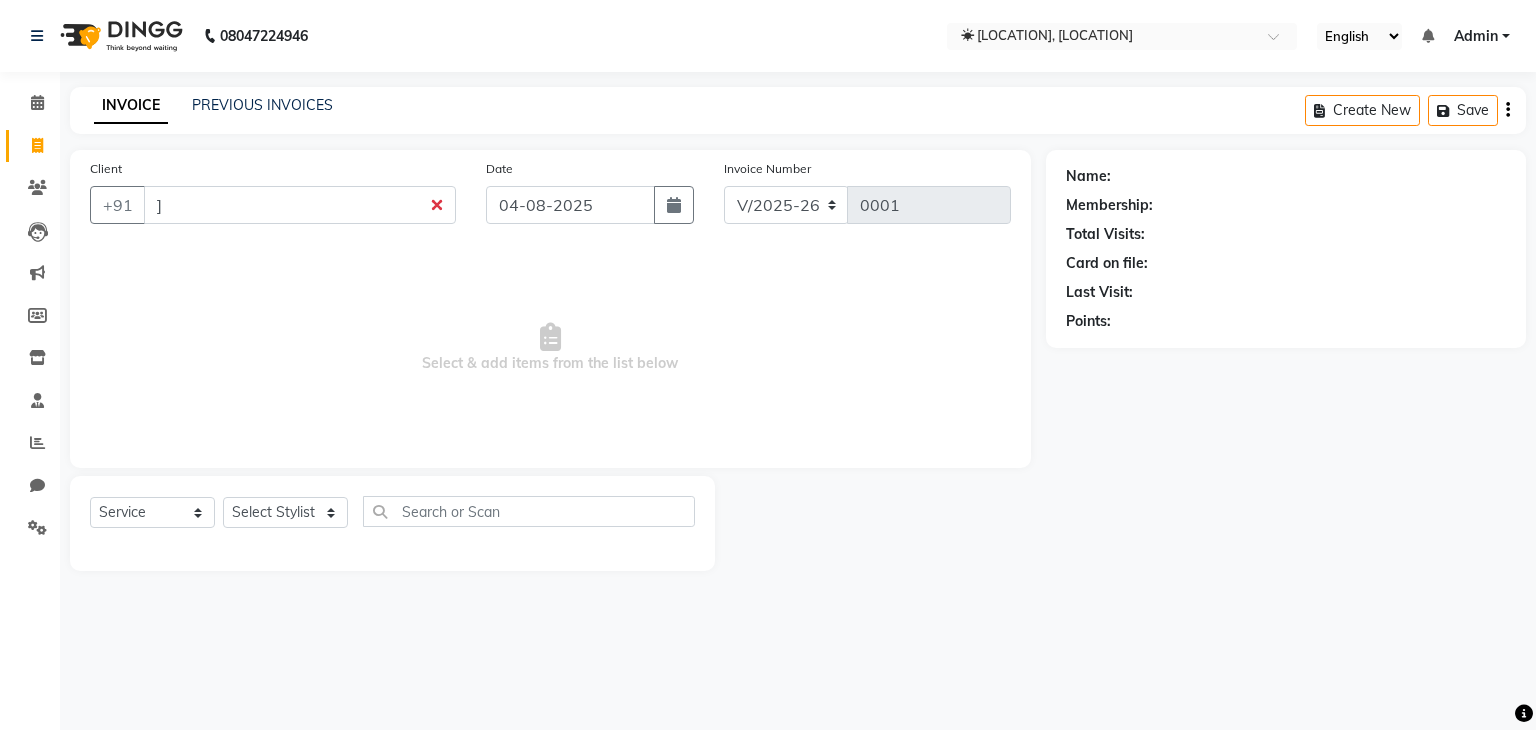 type on "]" 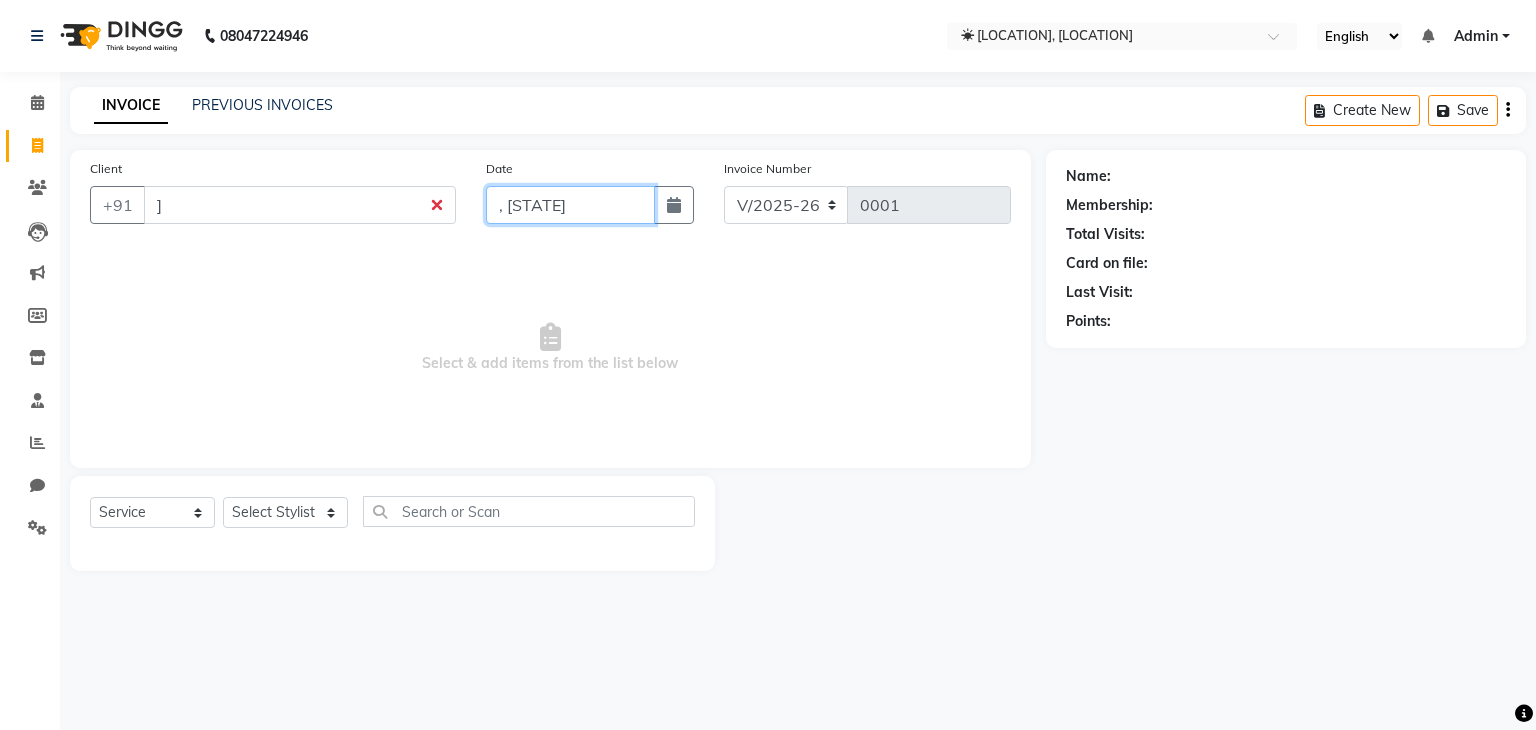 type on ", [STATE]" 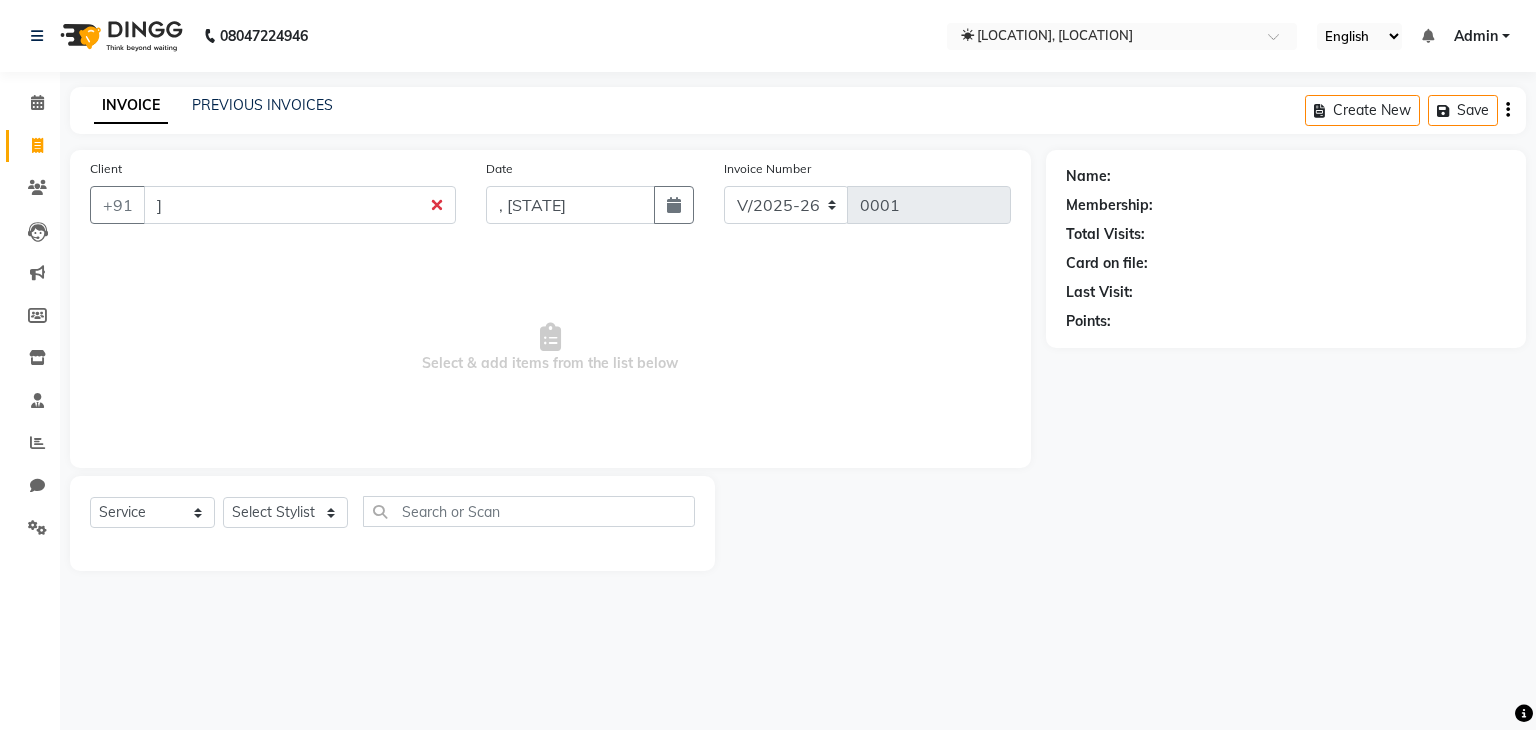 click on "Select & add items from the list below" at bounding box center [550, 348] 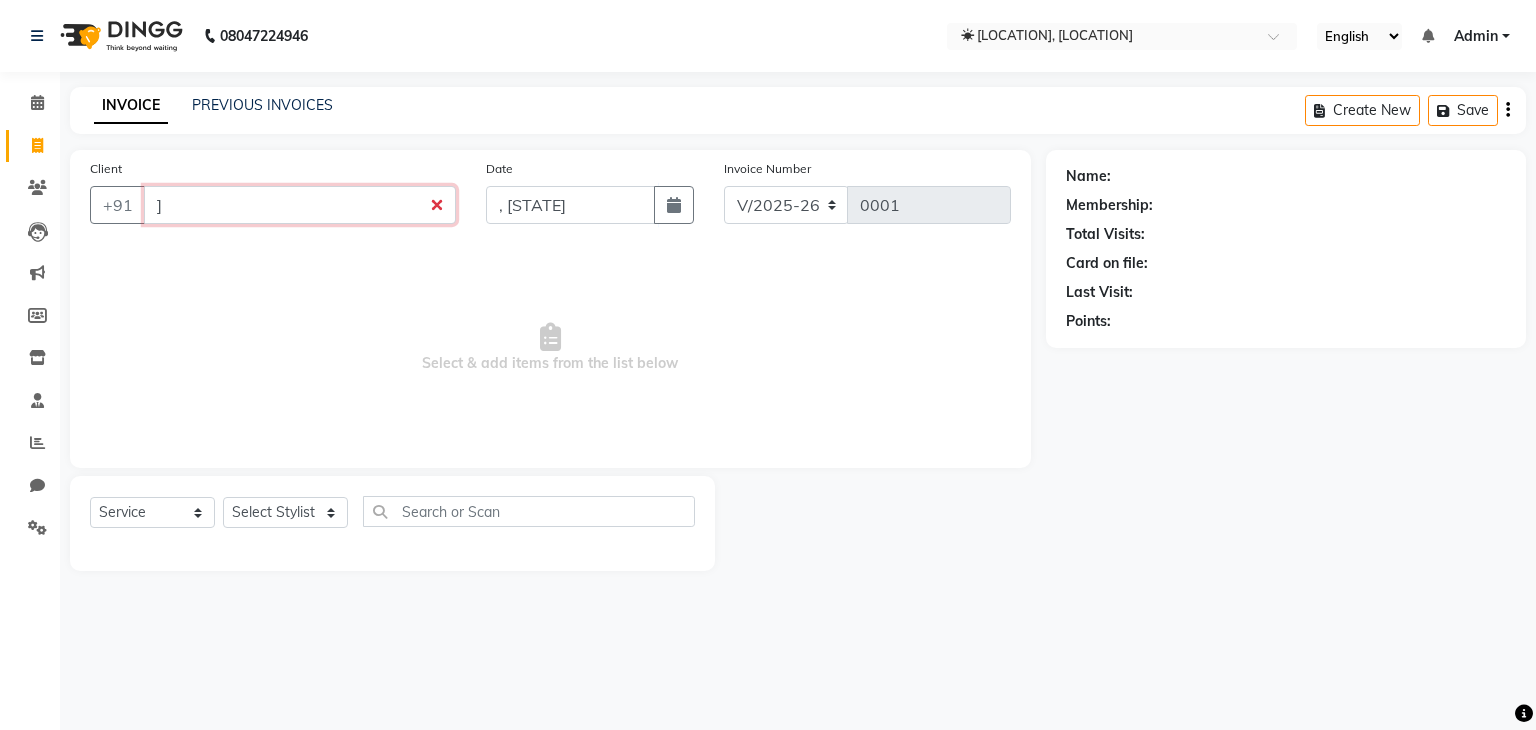 click on "]" at bounding box center [300, 205] 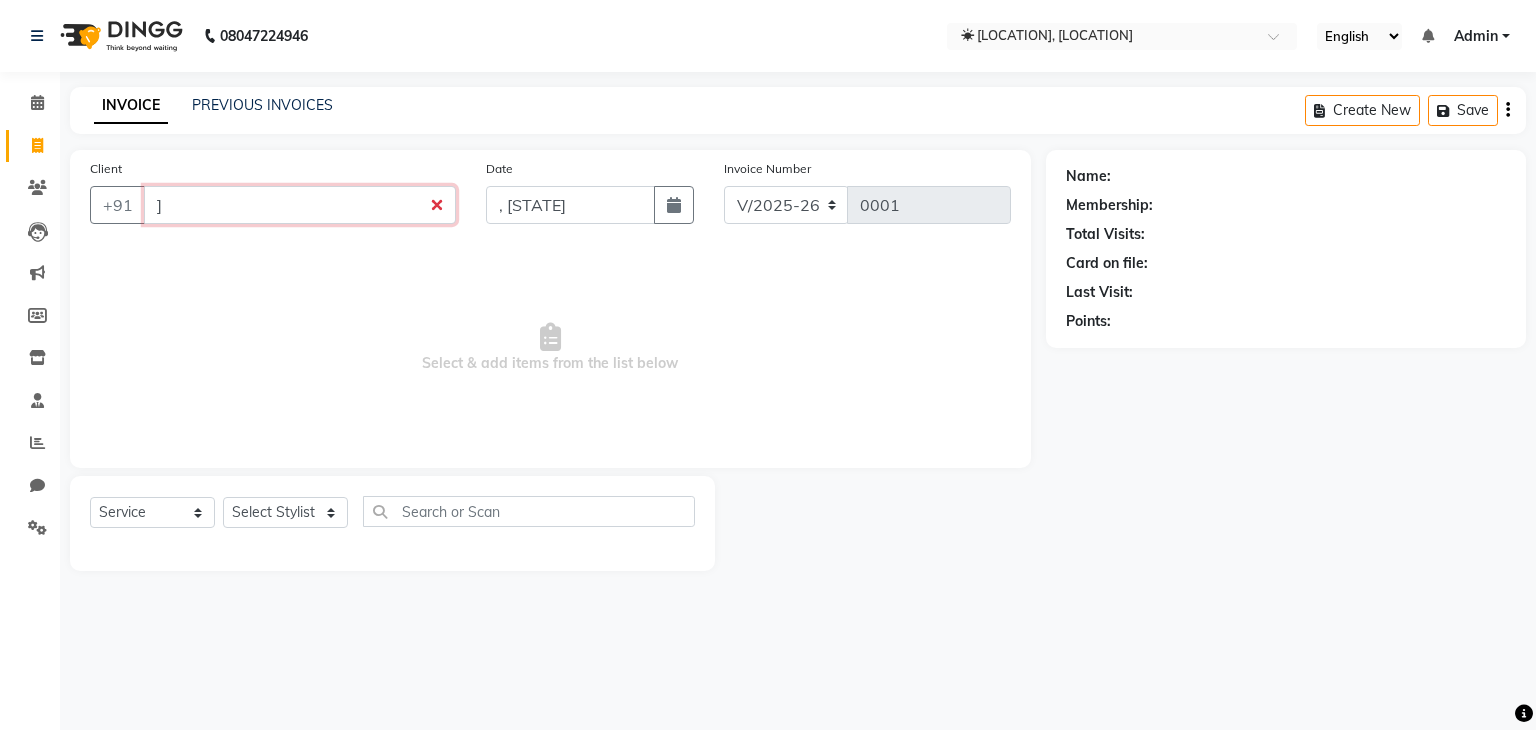 click on "]" at bounding box center (300, 205) 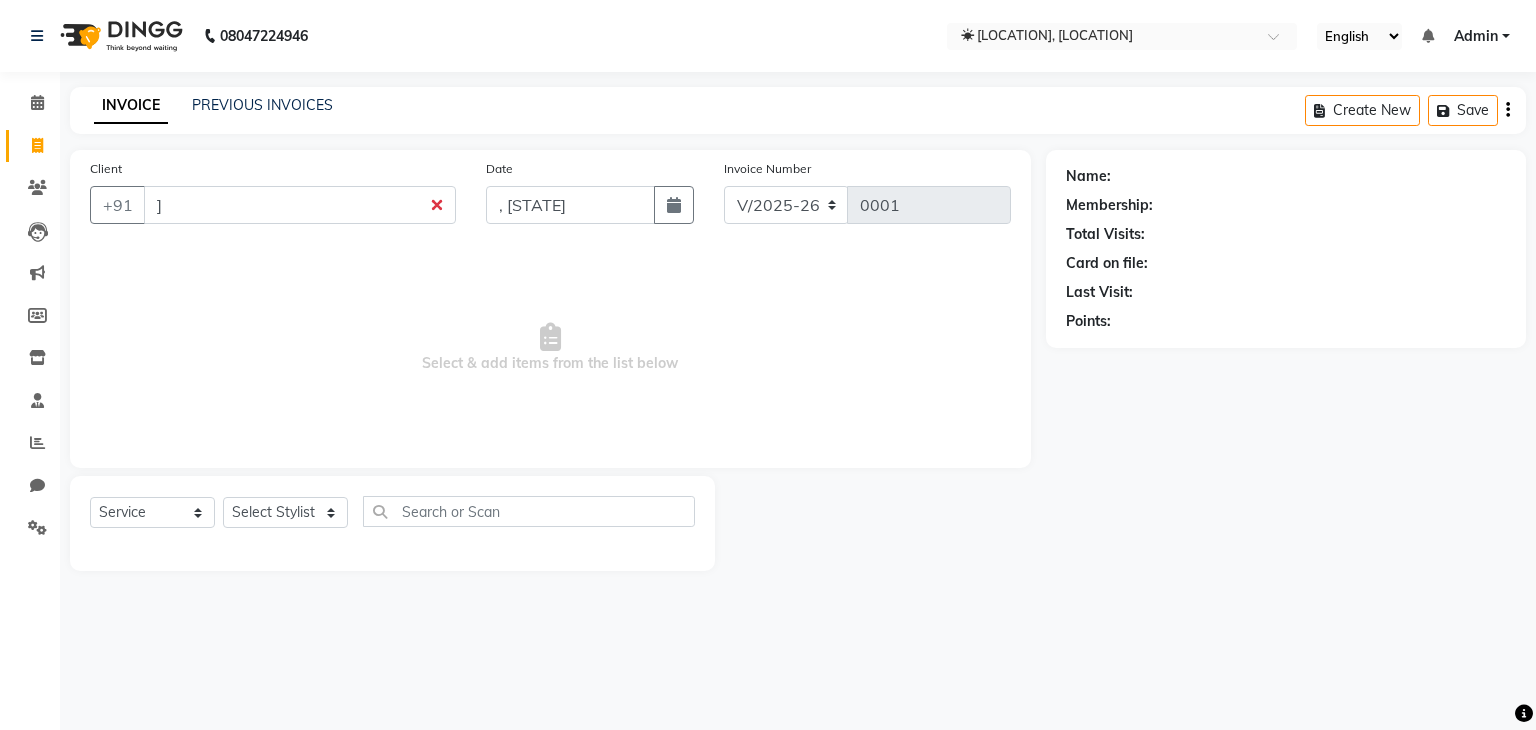 click on "Client +[COUNTRY_CODE] [PHONE]" 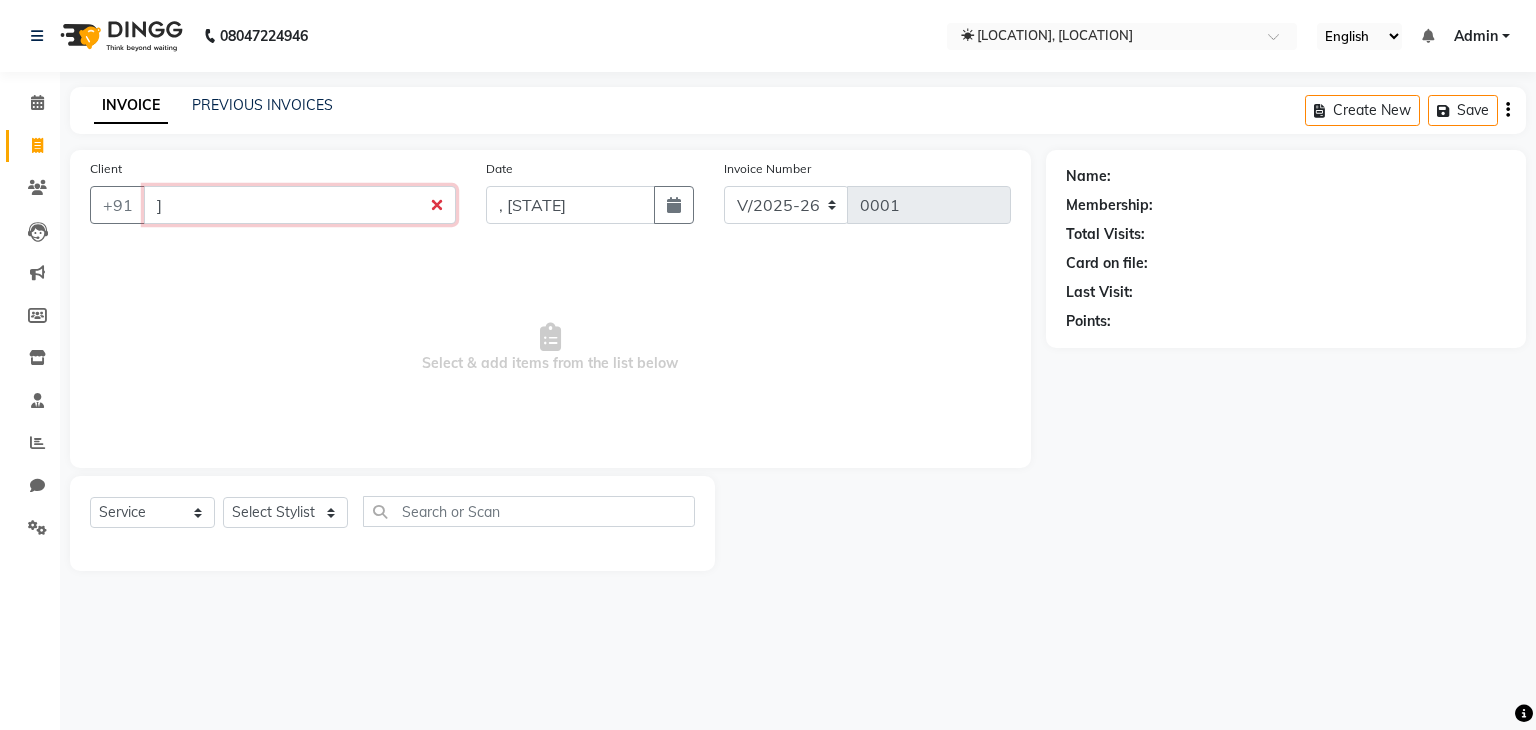 click on "]" at bounding box center [300, 205] 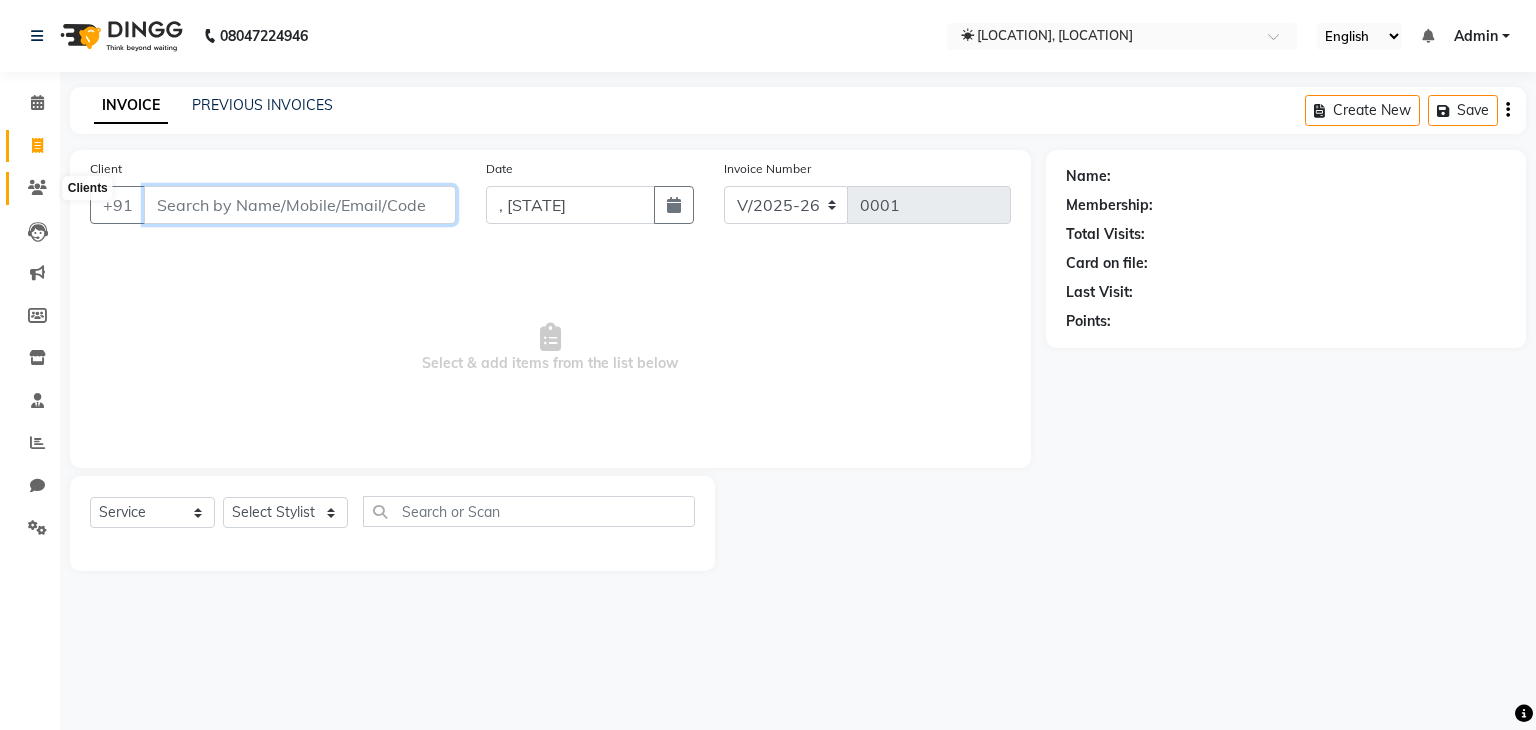 type 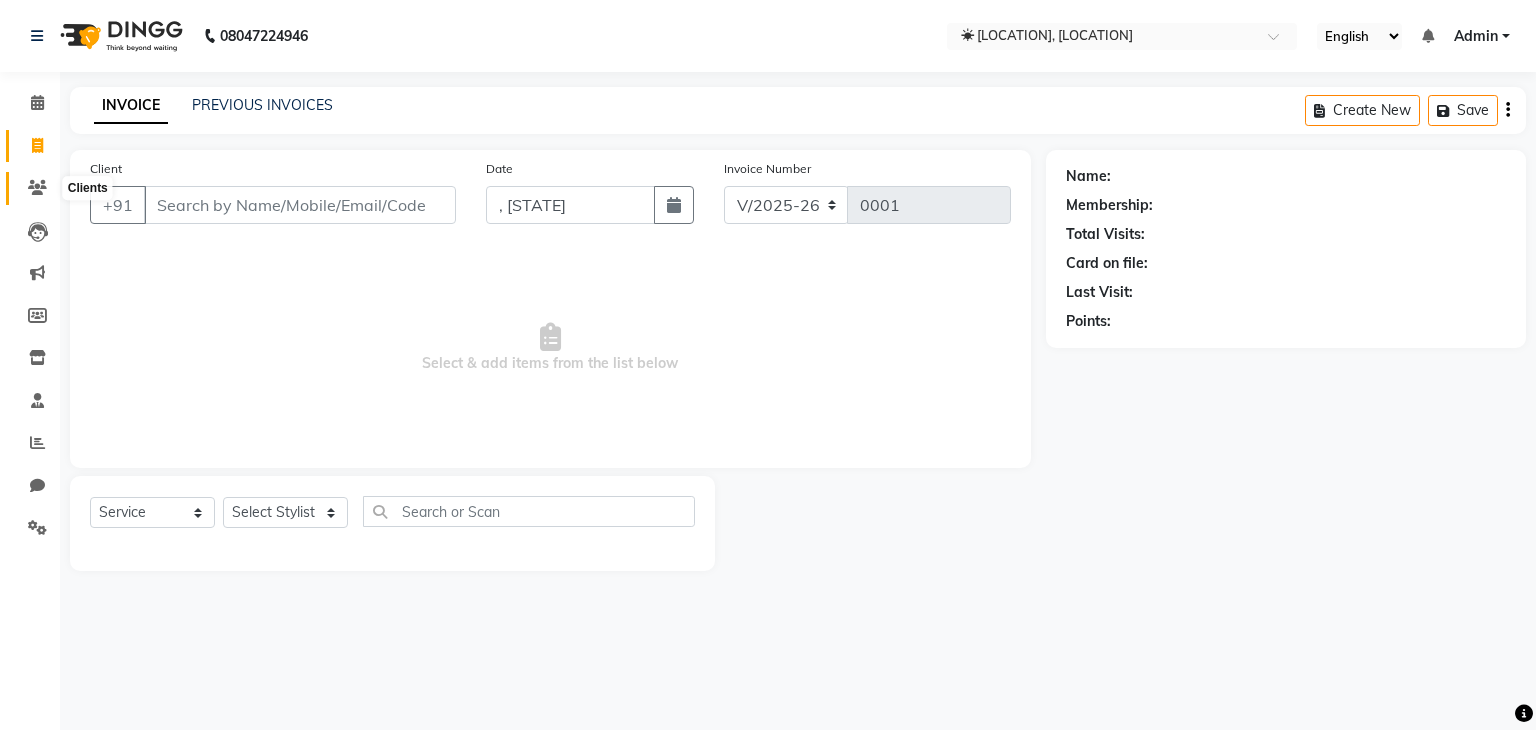 click 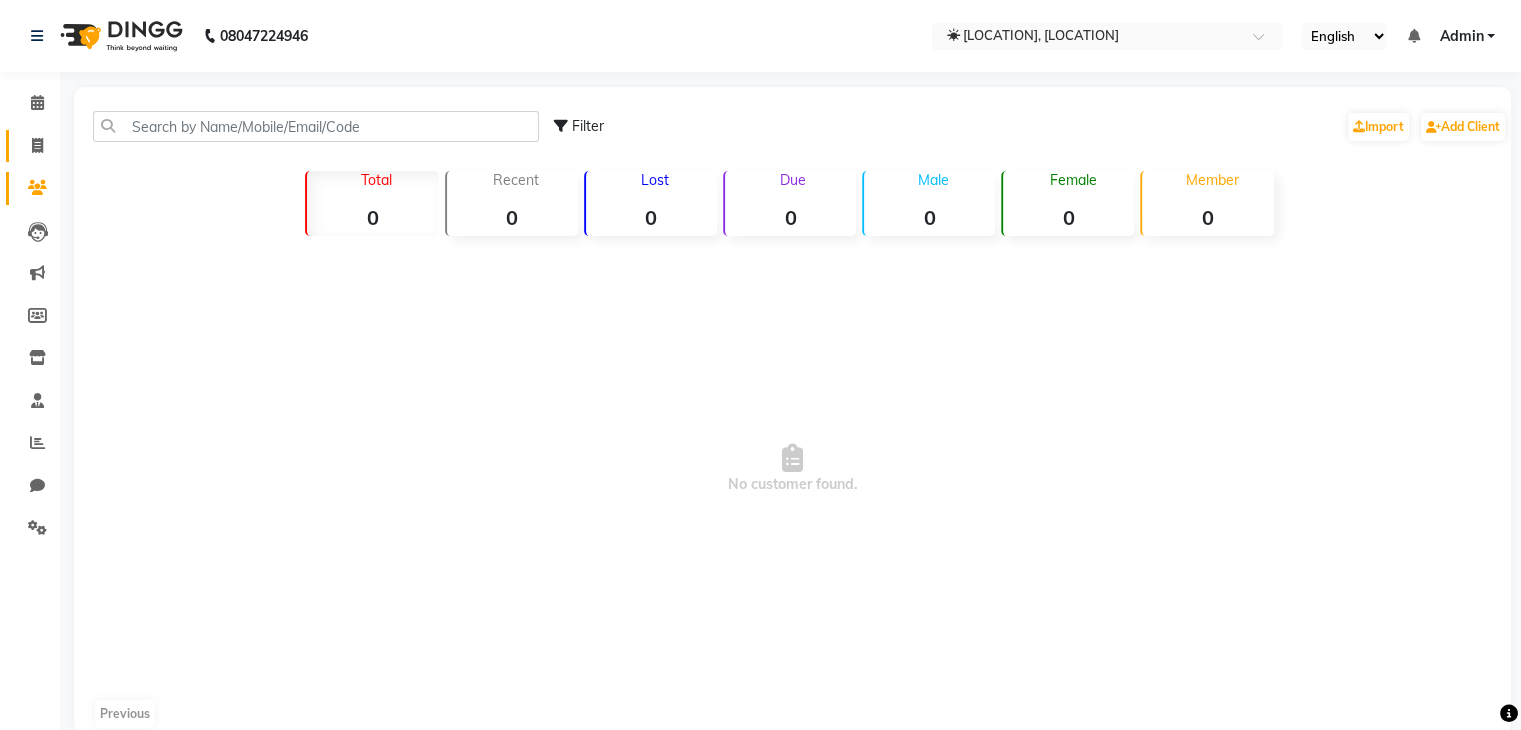 click on "Invoice" 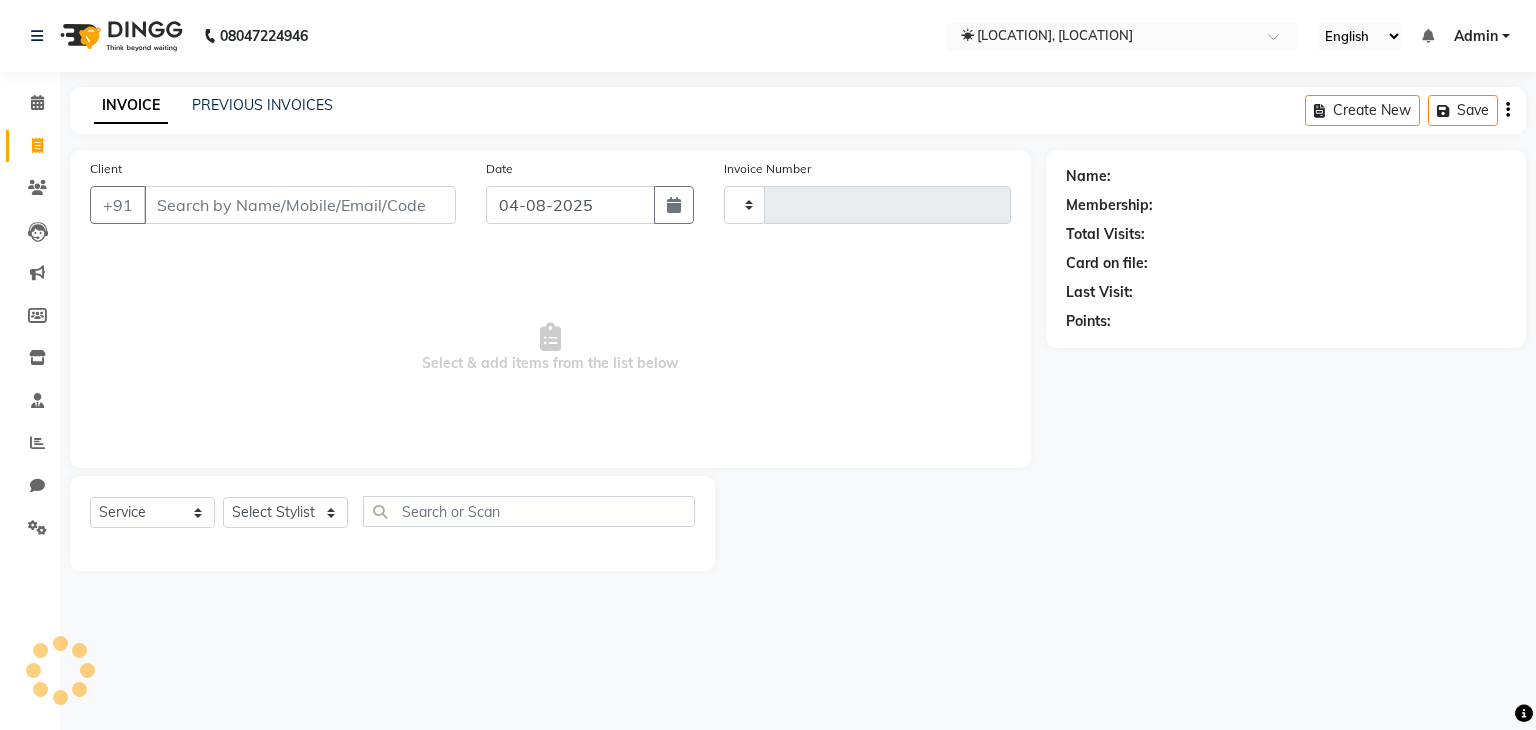 type on "0001" 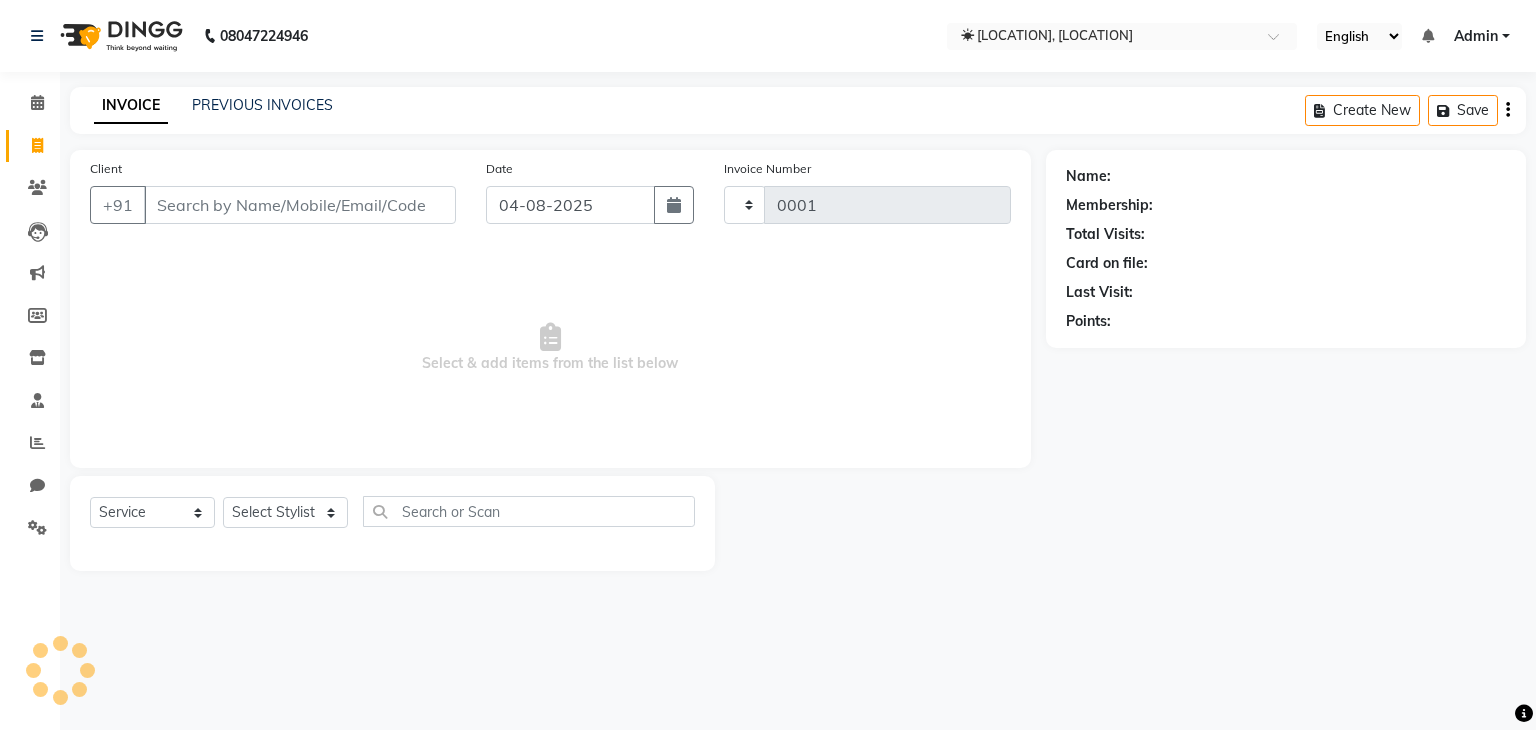 select on "8715" 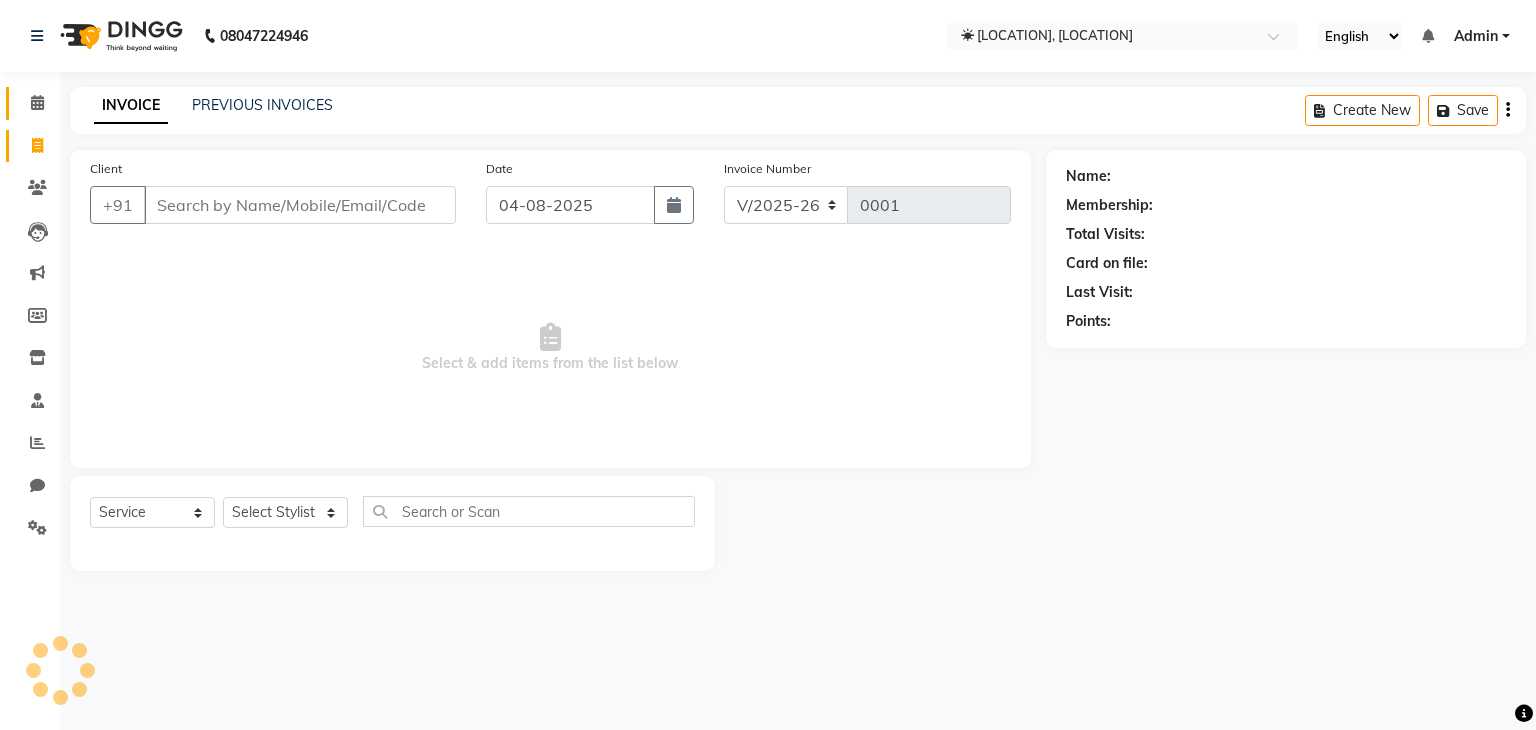 click on "Calendar" 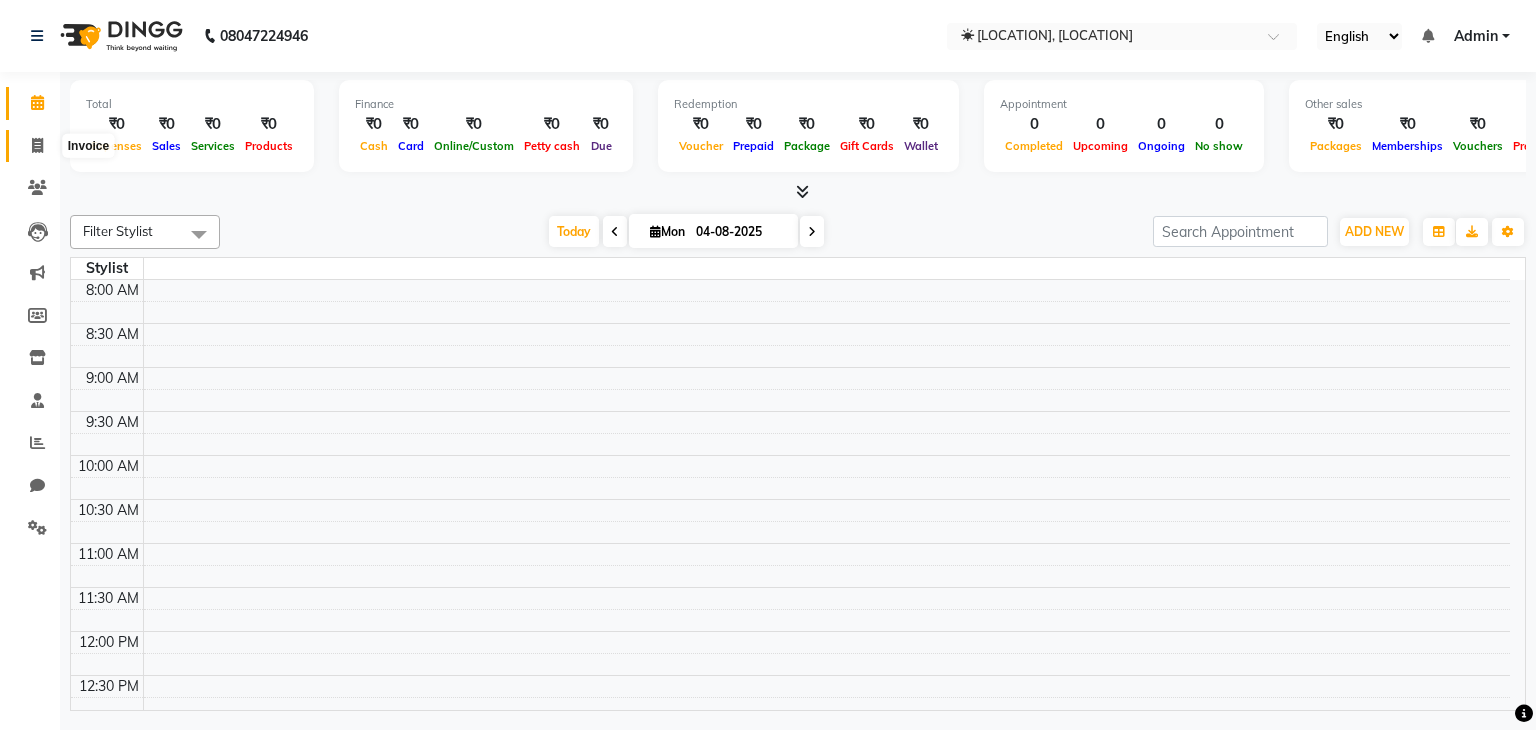 click 